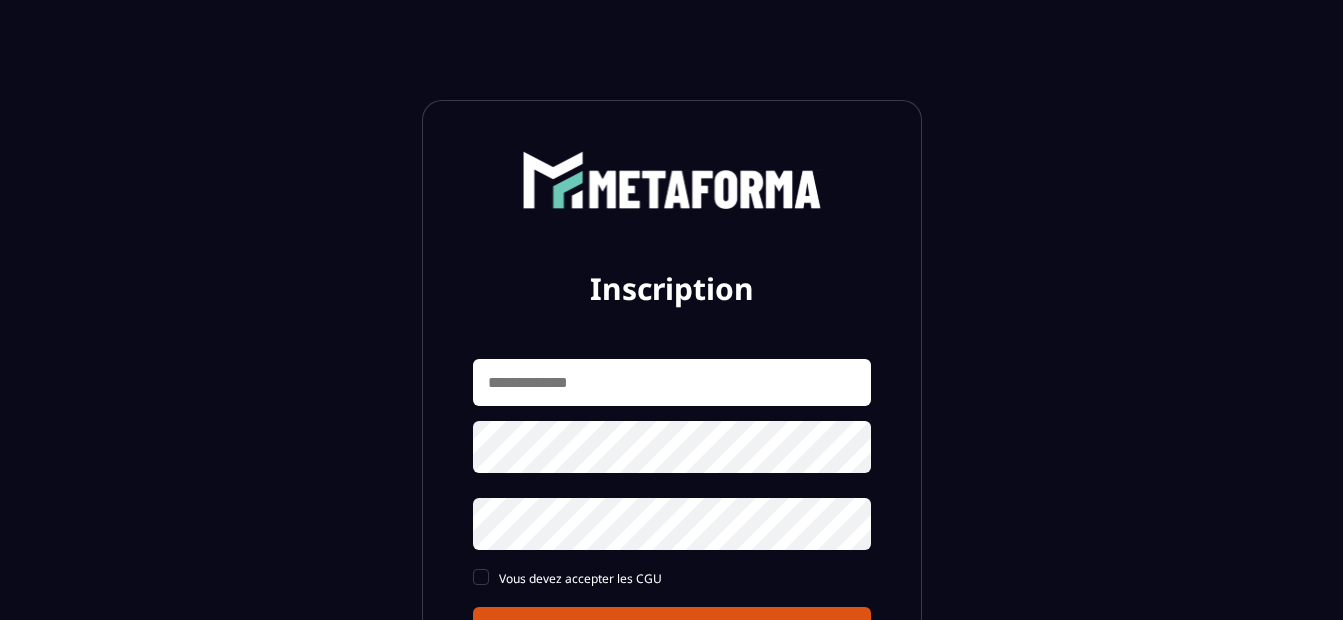 scroll, scrollTop: 0, scrollLeft: 0, axis: both 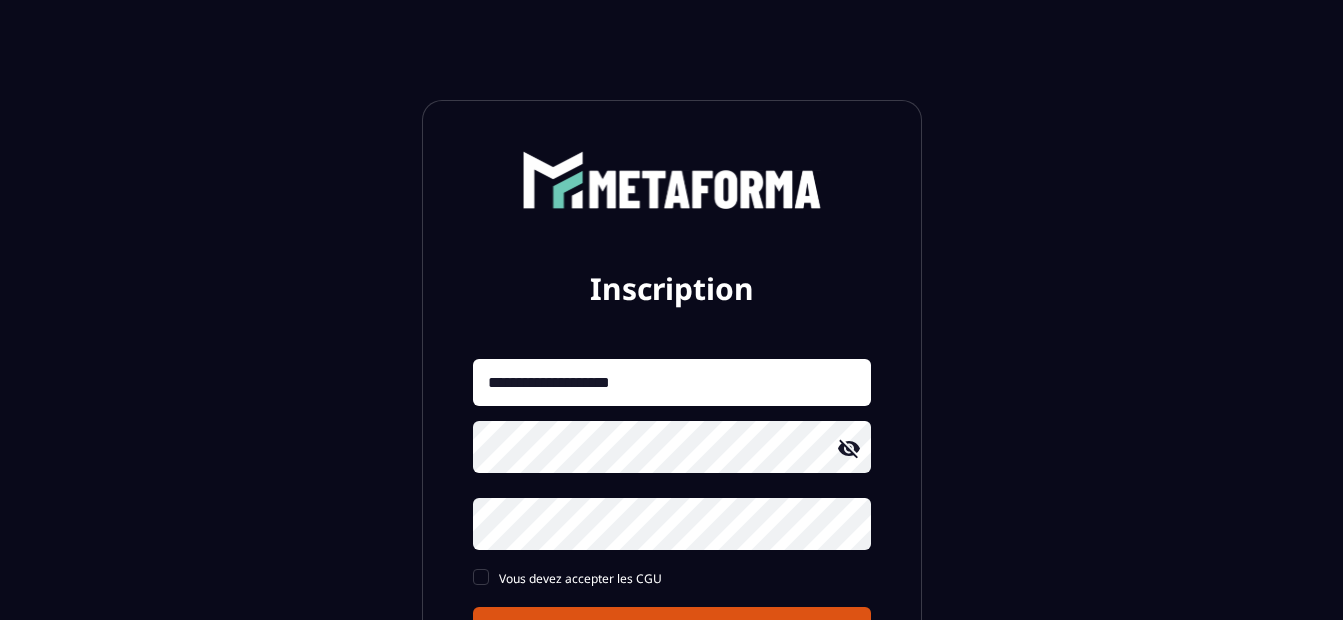 click 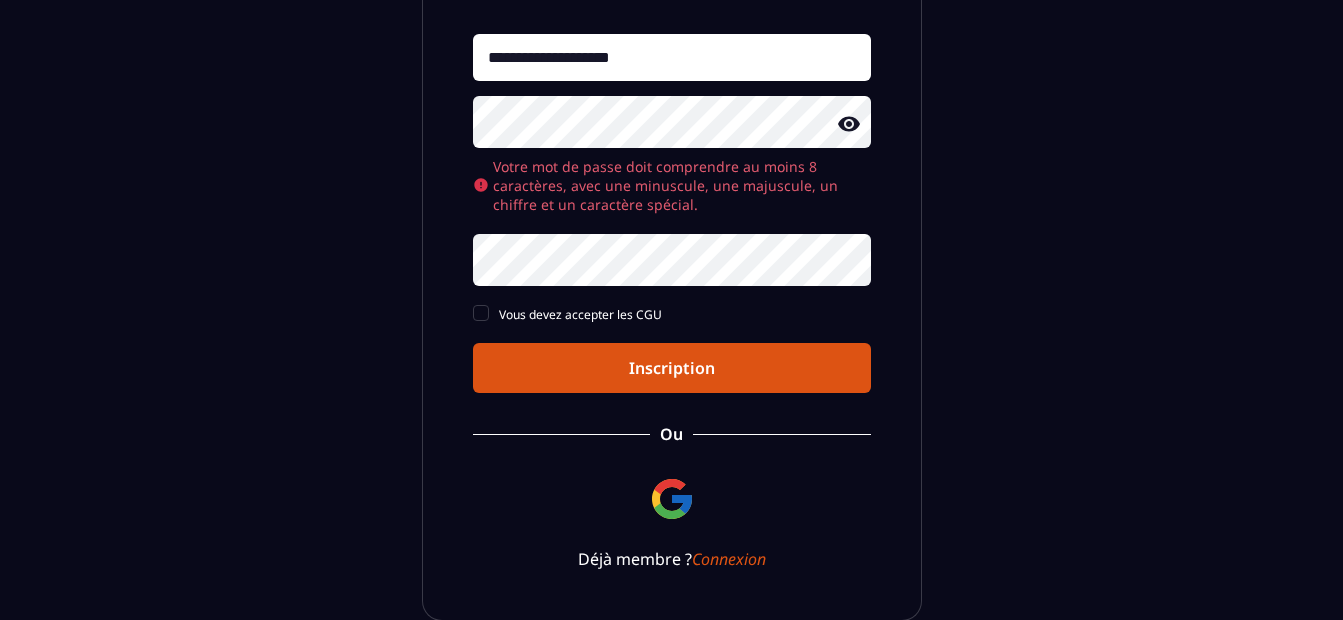 scroll, scrollTop: 323, scrollLeft: 0, axis: vertical 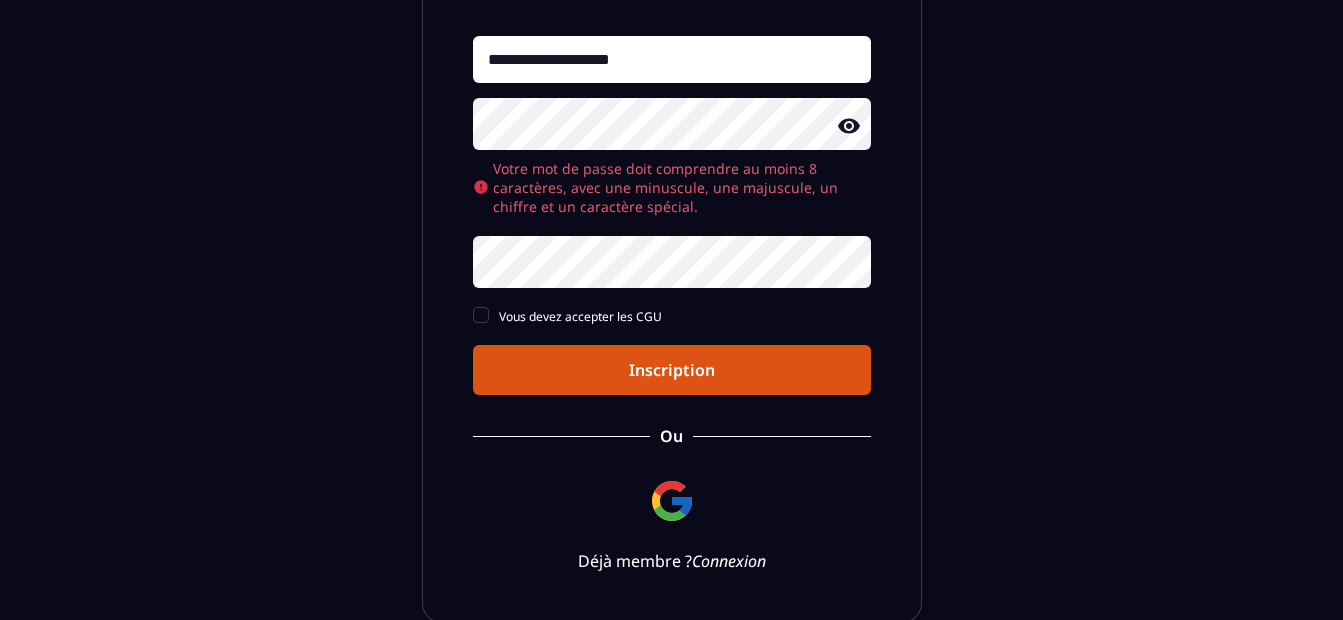 click on "**********" at bounding box center [671, 200] 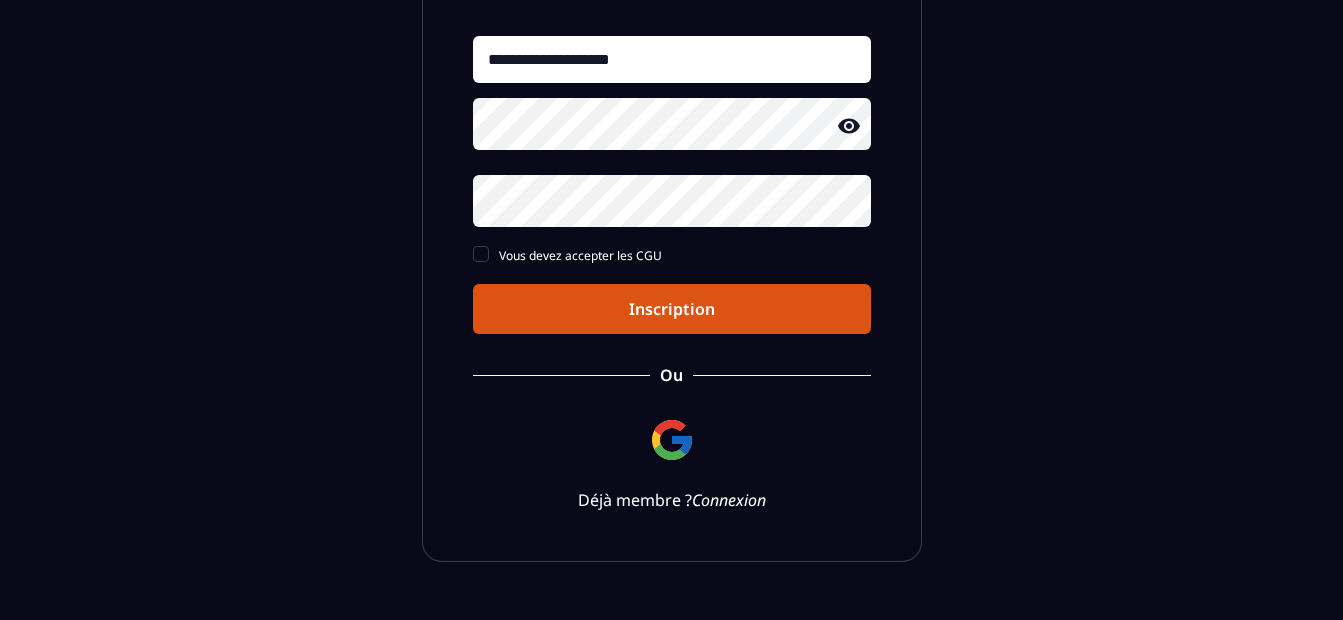 click on "Connexion" at bounding box center [729, 500] 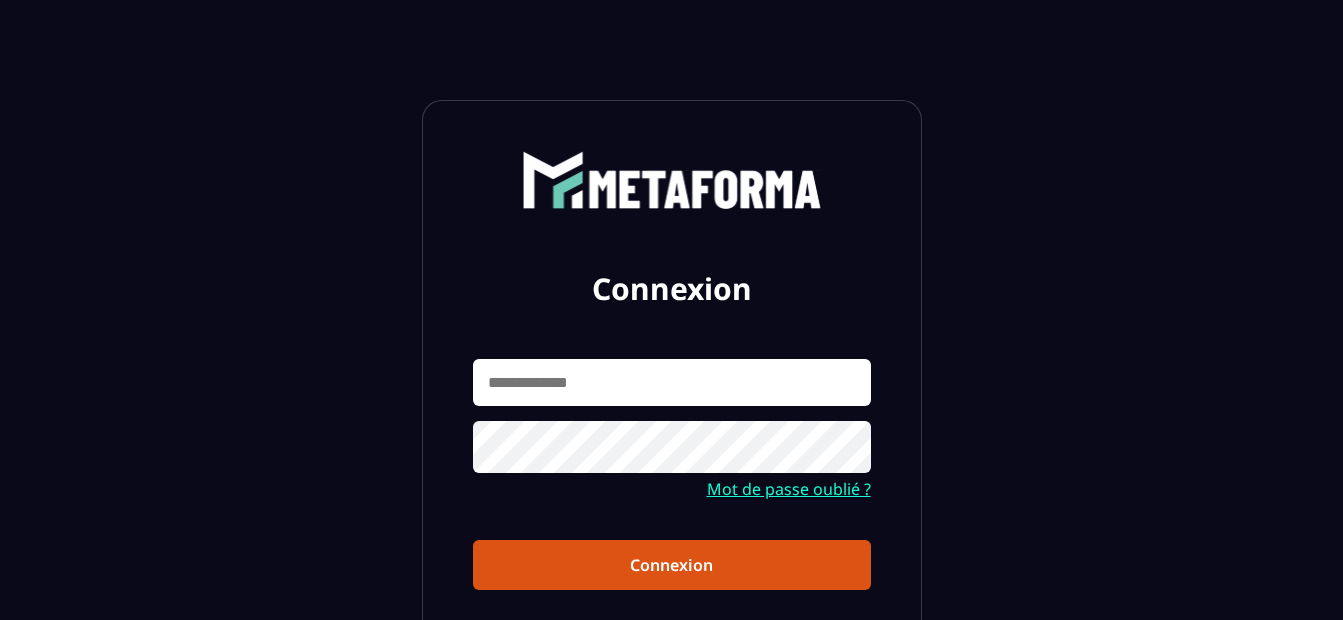 scroll, scrollTop: 0, scrollLeft: 0, axis: both 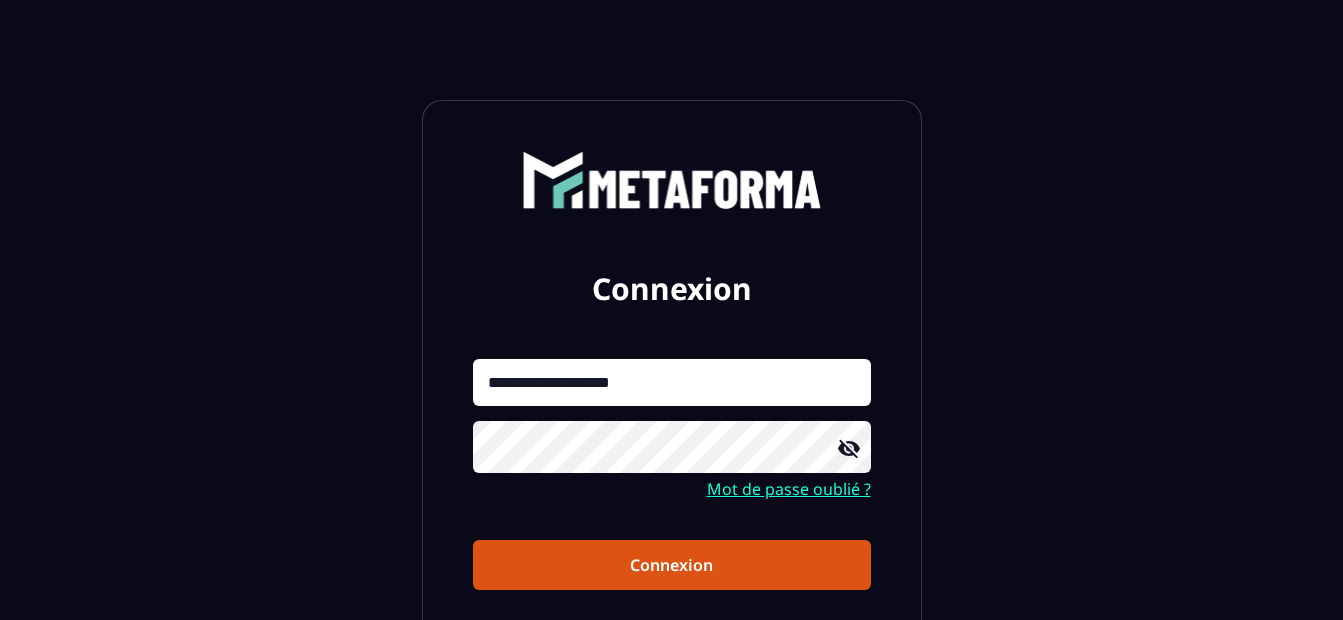 click 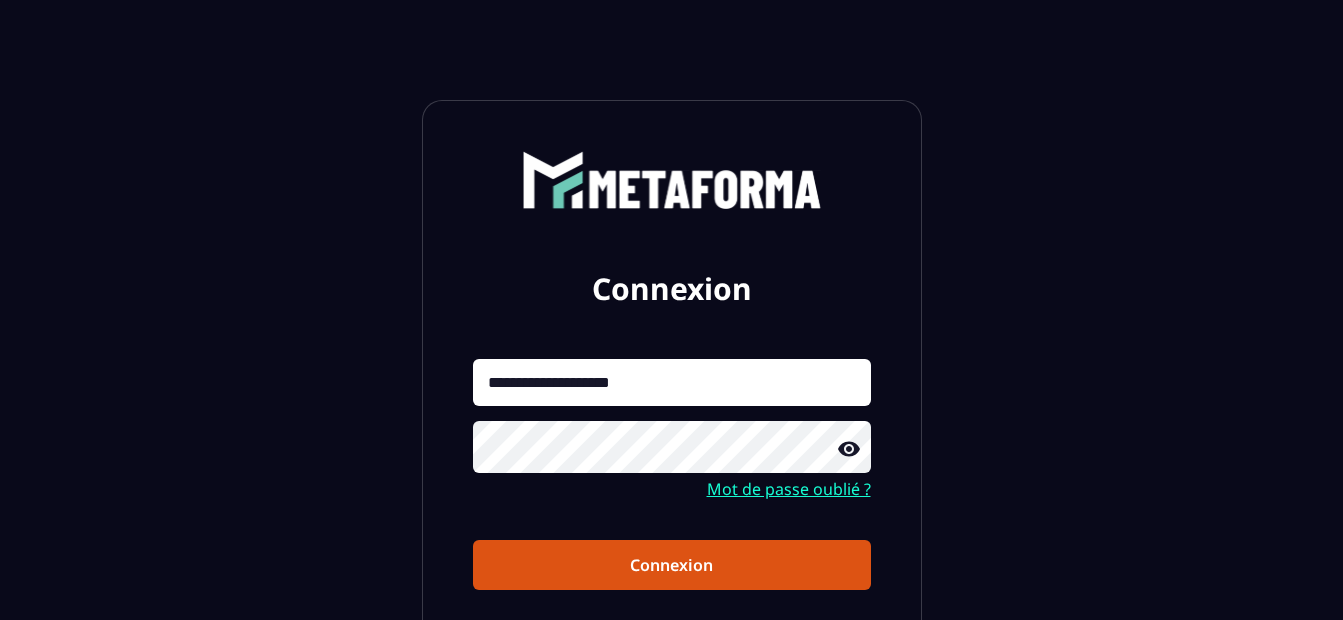 click on "Connexion" at bounding box center [672, 565] 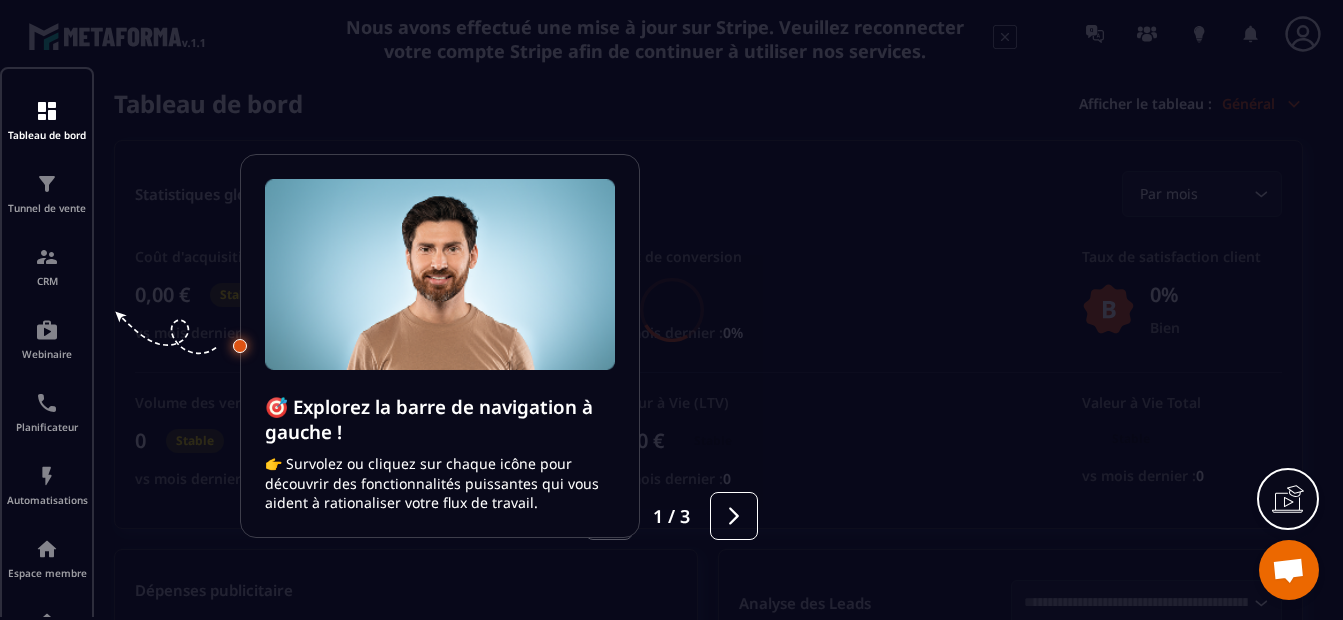 click at bounding box center (671, 310) 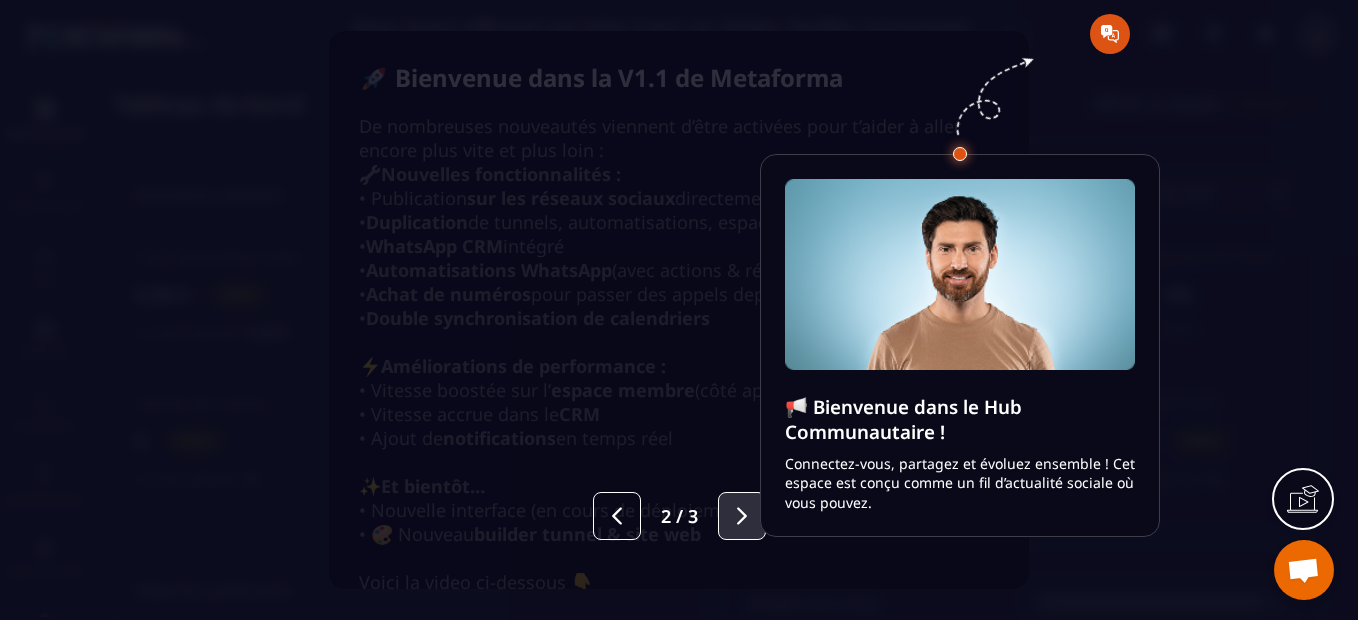 click at bounding box center [742, 516] 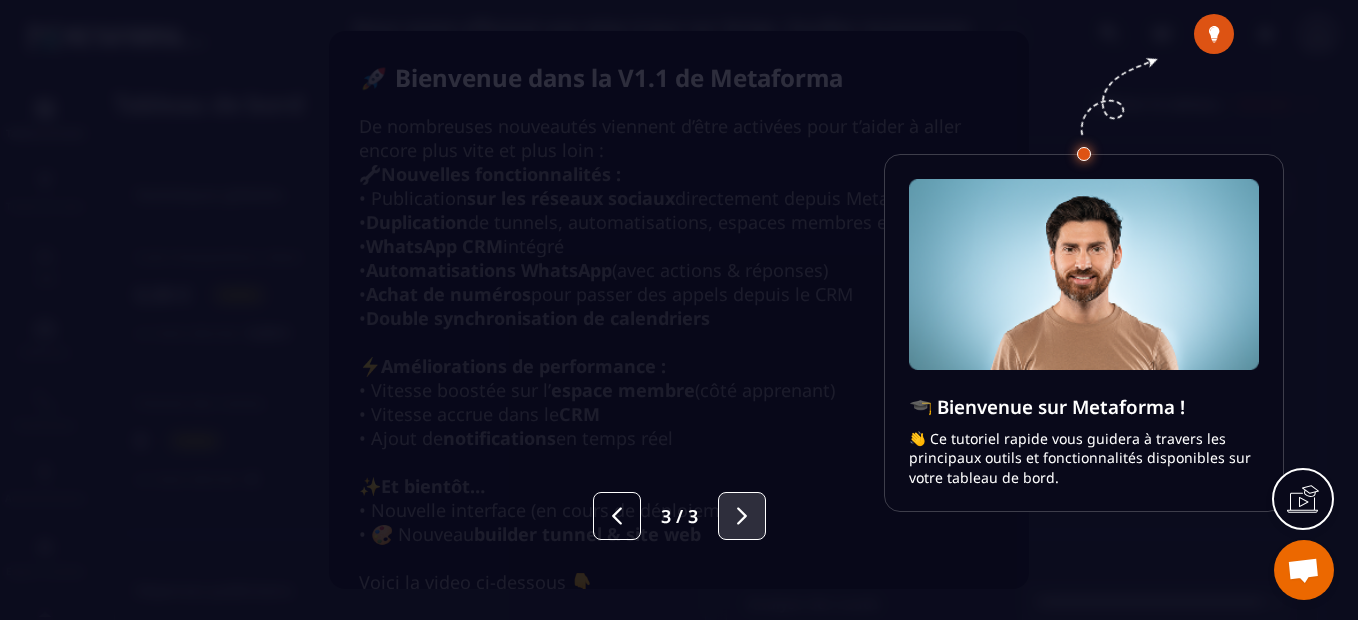 click at bounding box center (742, 516) 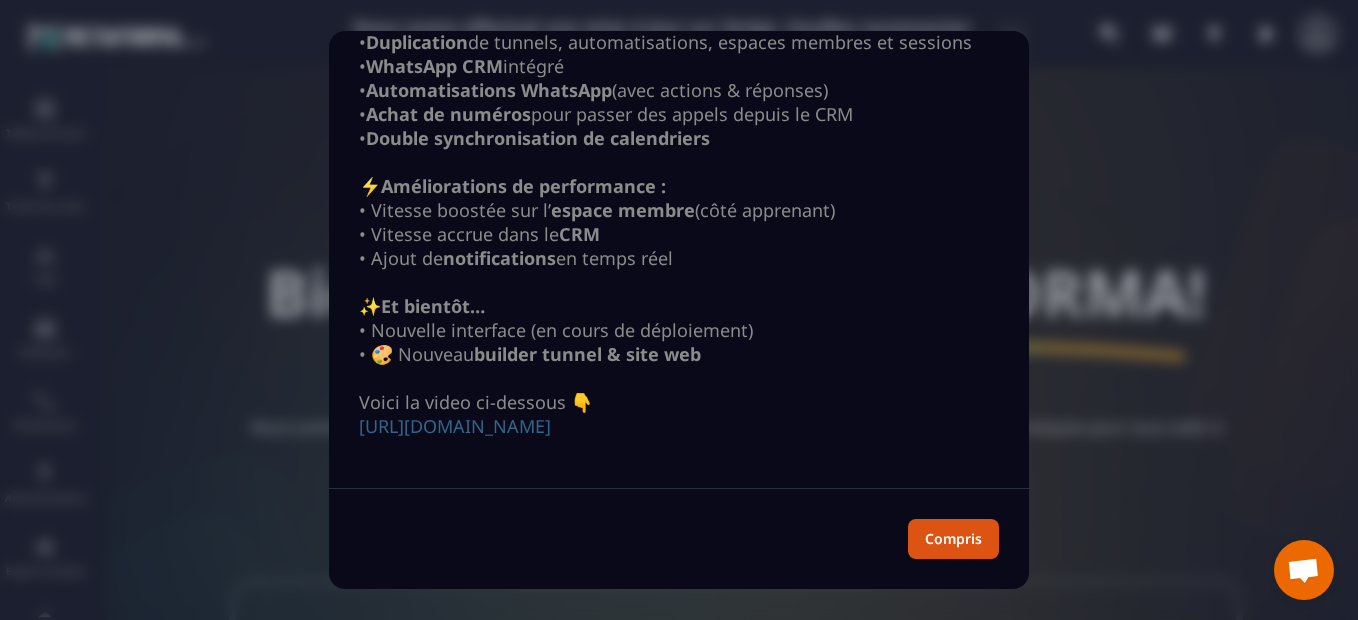scroll, scrollTop: 204, scrollLeft: 0, axis: vertical 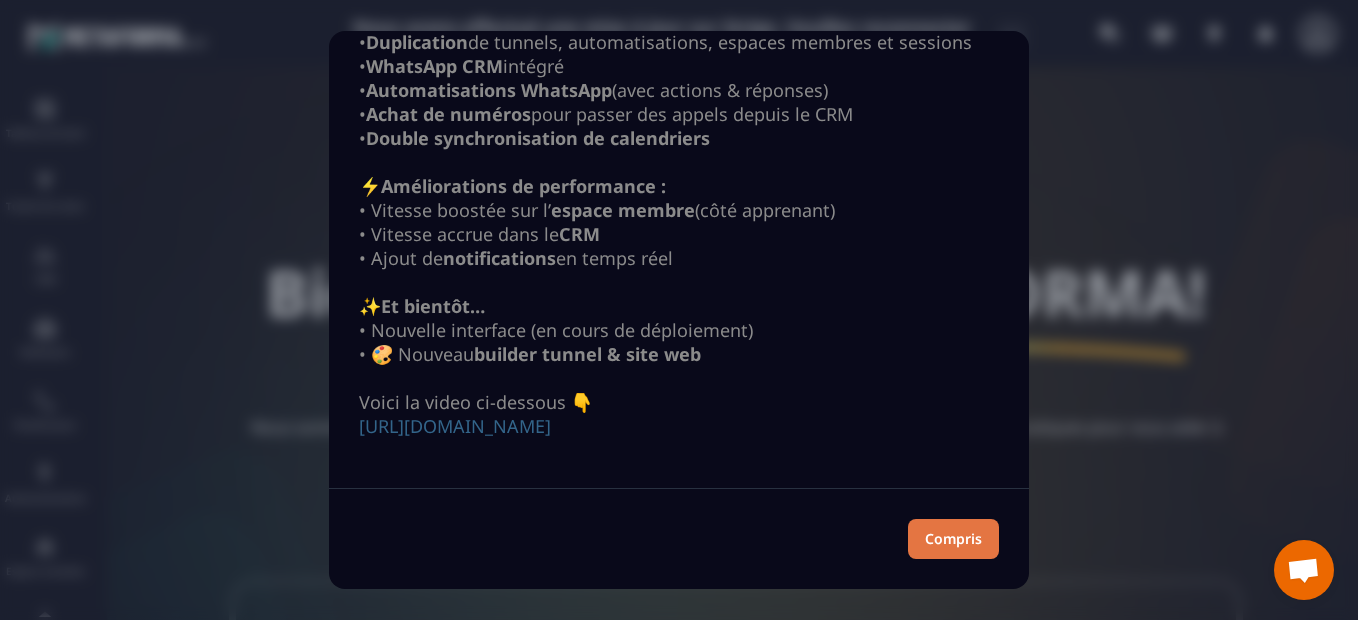 click on "Compris" at bounding box center [953, 539] 